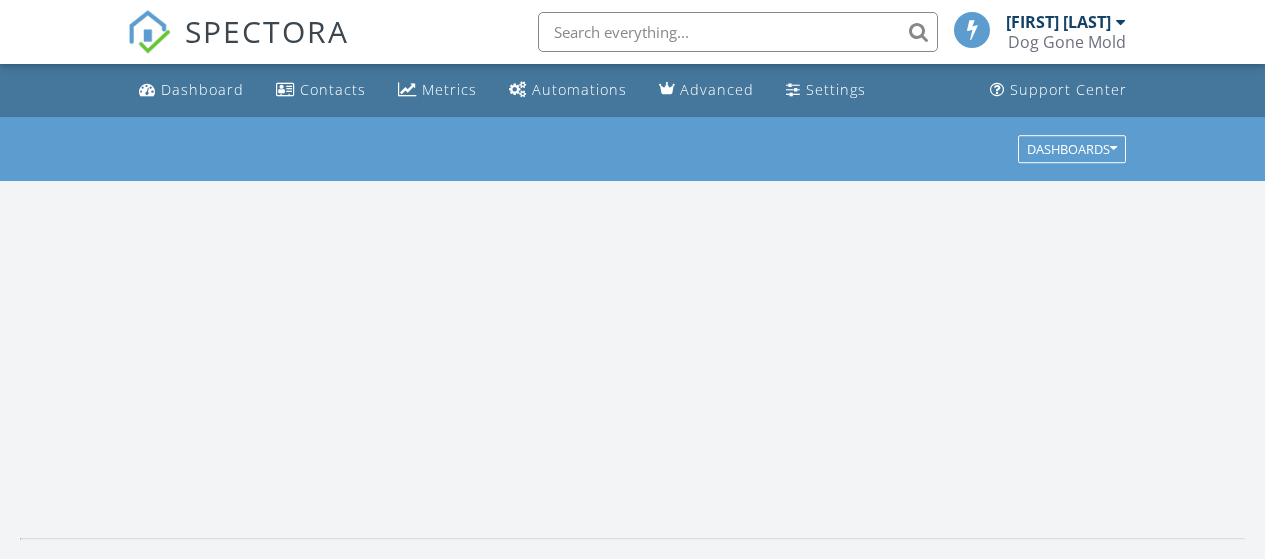 scroll, scrollTop: 0, scrollLeft: 0, axis: both 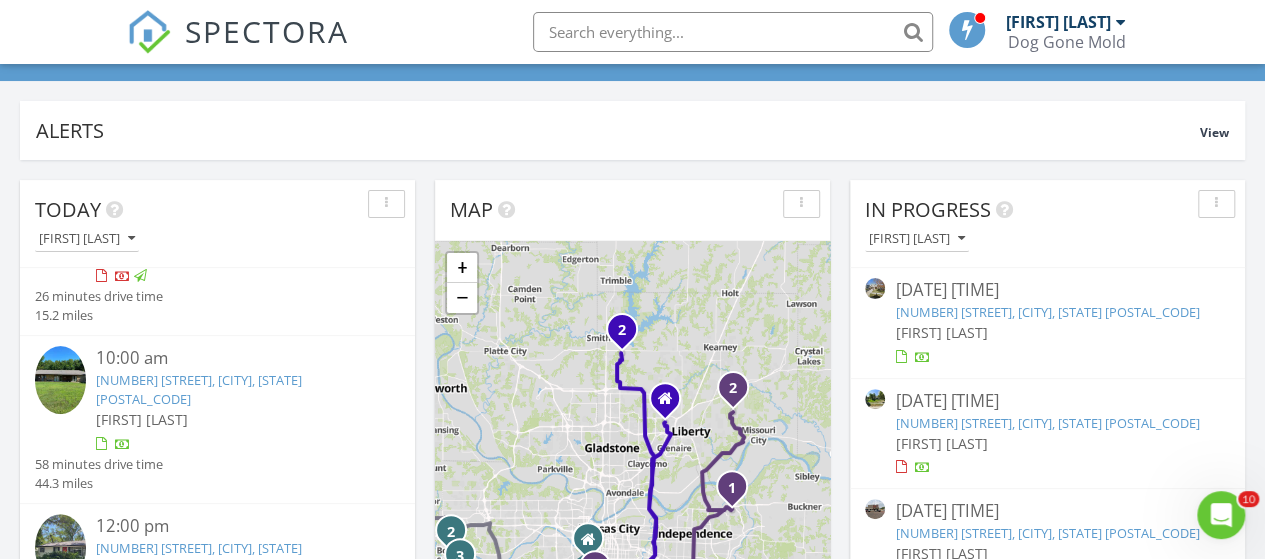 click on "[NUMBER] Mc Louth Rd, [CITY], [STATE] [ZIP]" at bounding box center (199, 389) 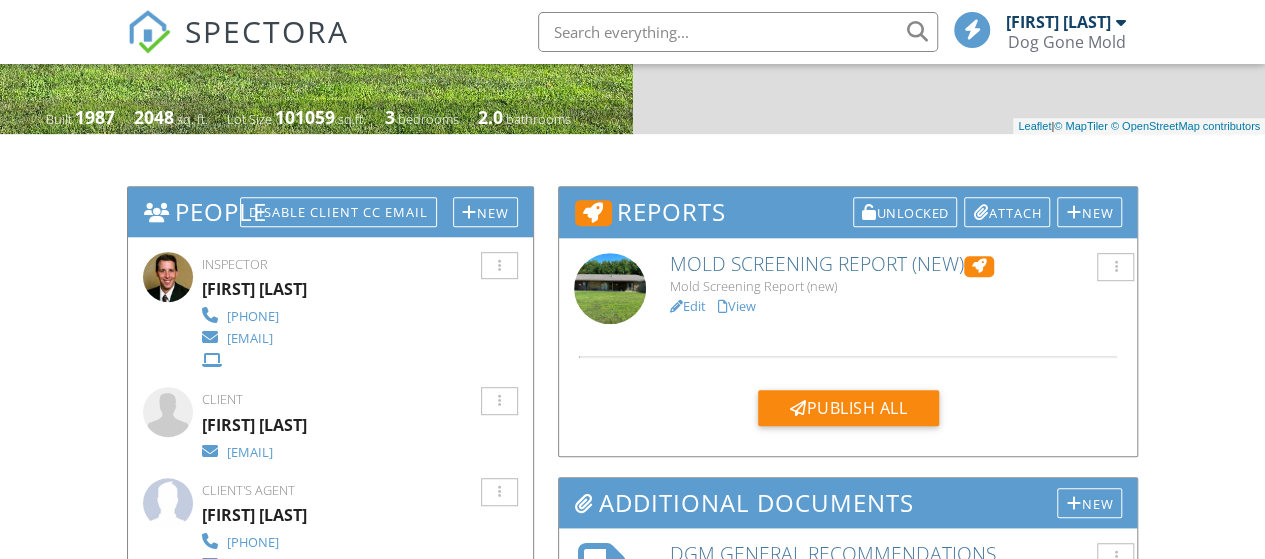 click on "View" at bounding box center (737, 306) 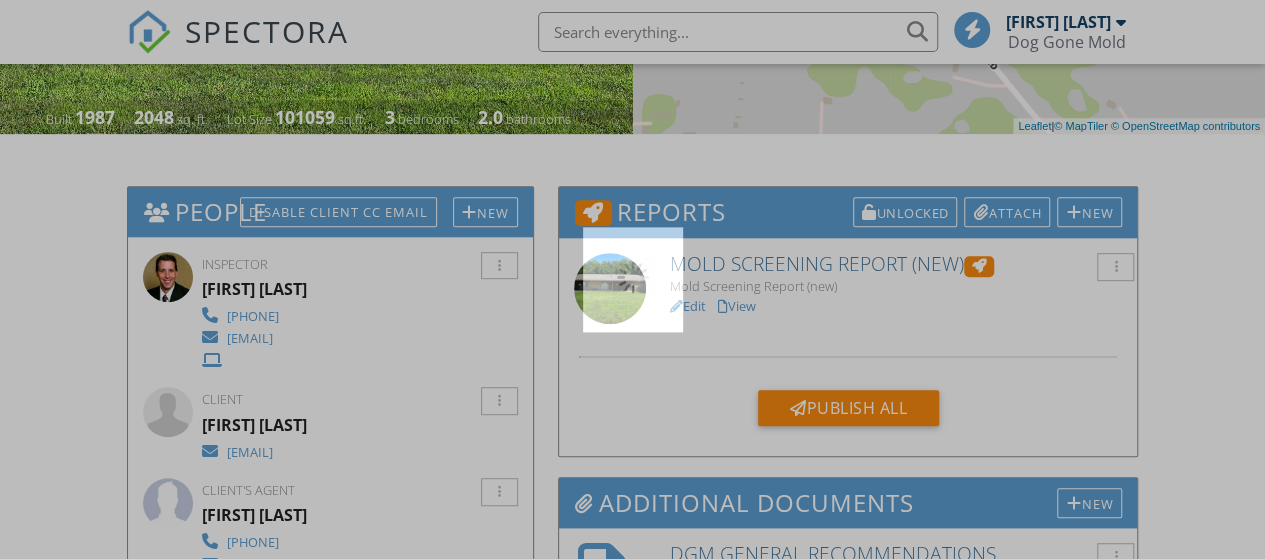 scroll, scrollTop: 400, scrollLeft: 0, axis: vertical 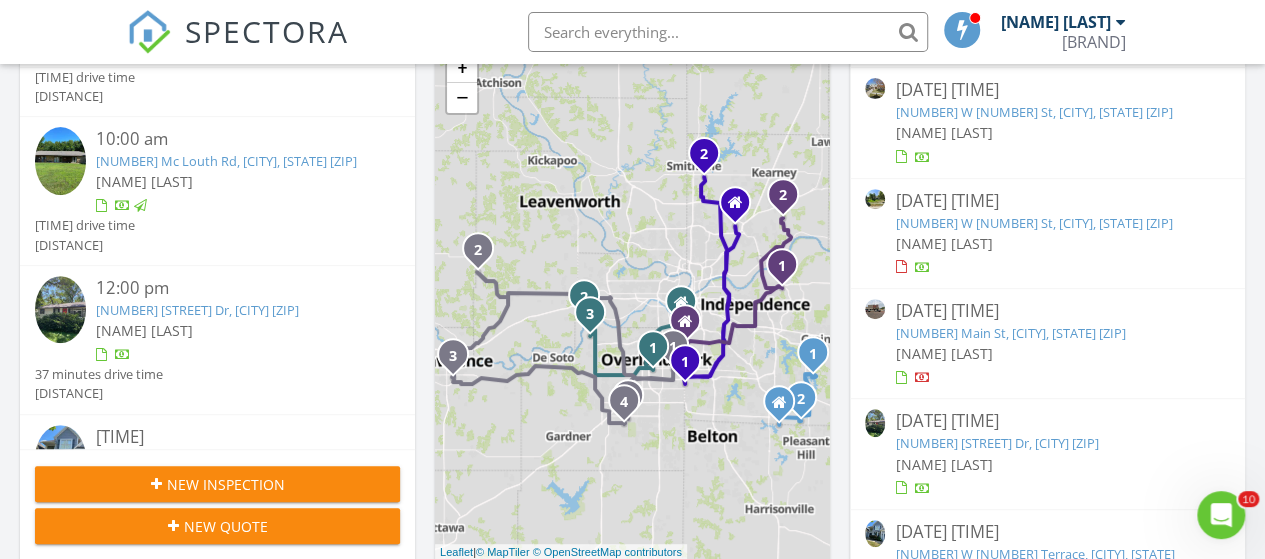 click on "[NUMBER] [STREET] Dr, [CITY] [ZIP]" at bounding box center [197, 310] 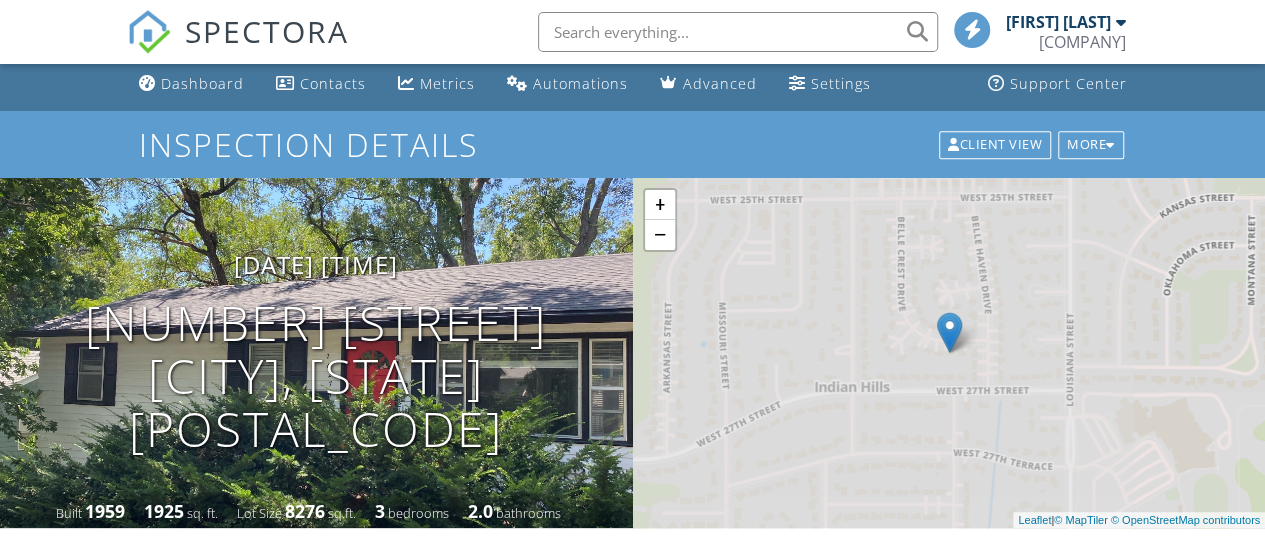 scroll, scrollTop: 400, scrollLeft: 0, axis: vertical 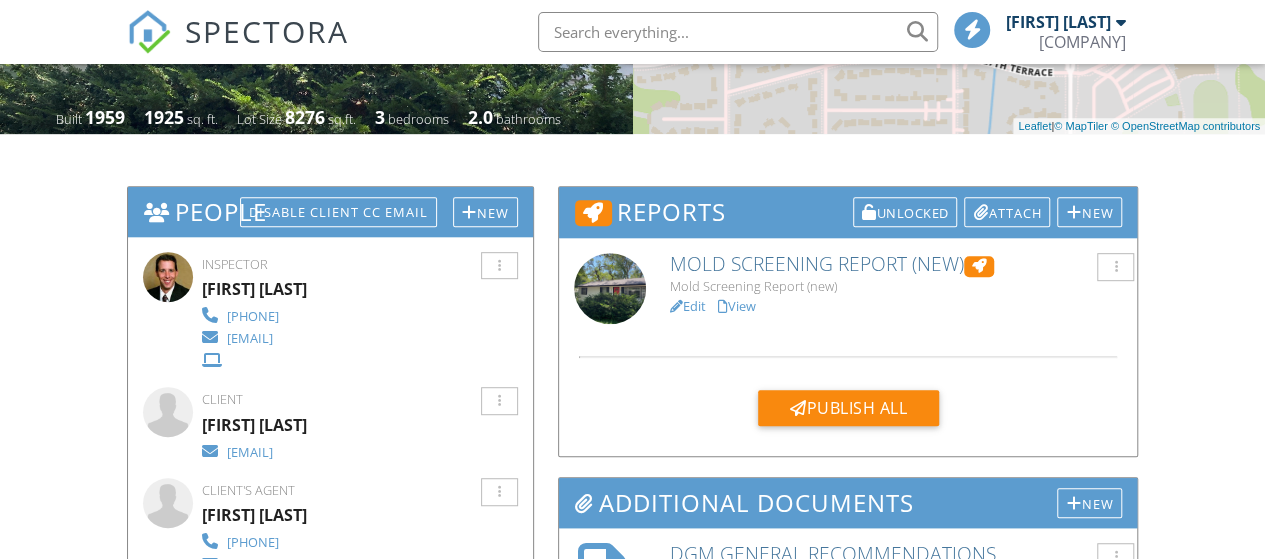 click on "Edit" at bounding box center [688, 306] 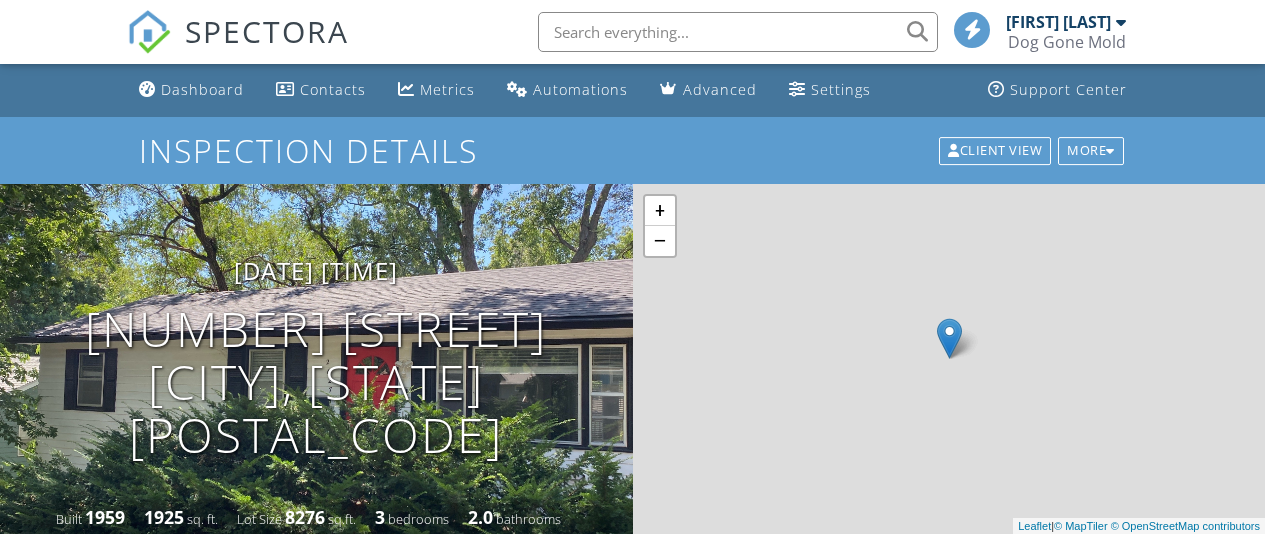 scroll, scrollTop: 1000, scrollLeft: 0, axis: vertical 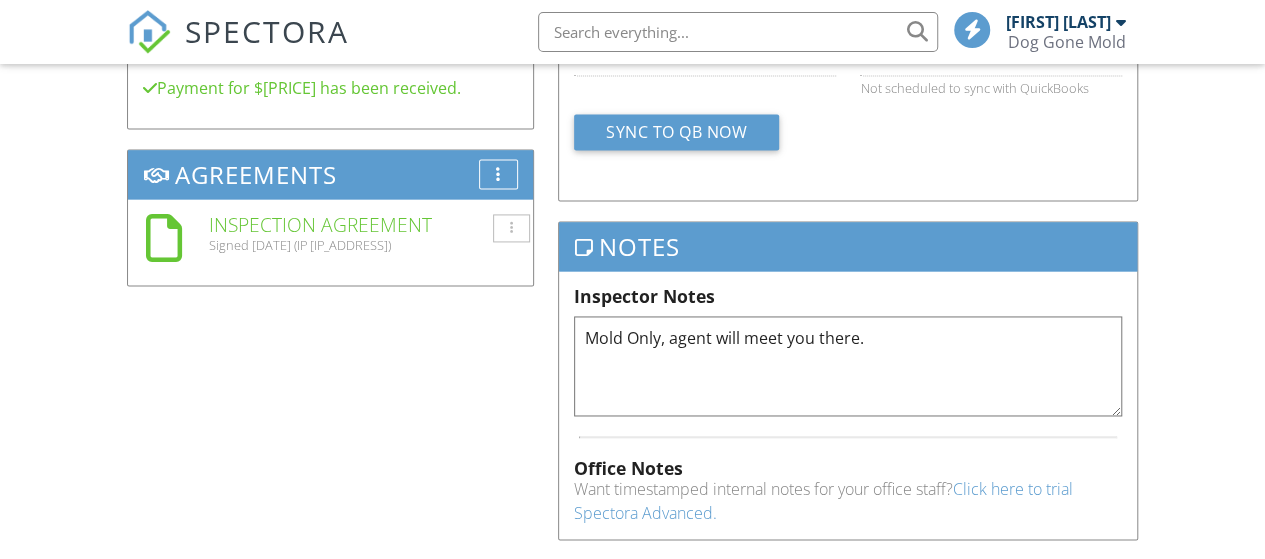 drag, startPoint x: 812, startPoint y: 336, endPoint x: 590, endPoint y: 326, distance: 222.22511 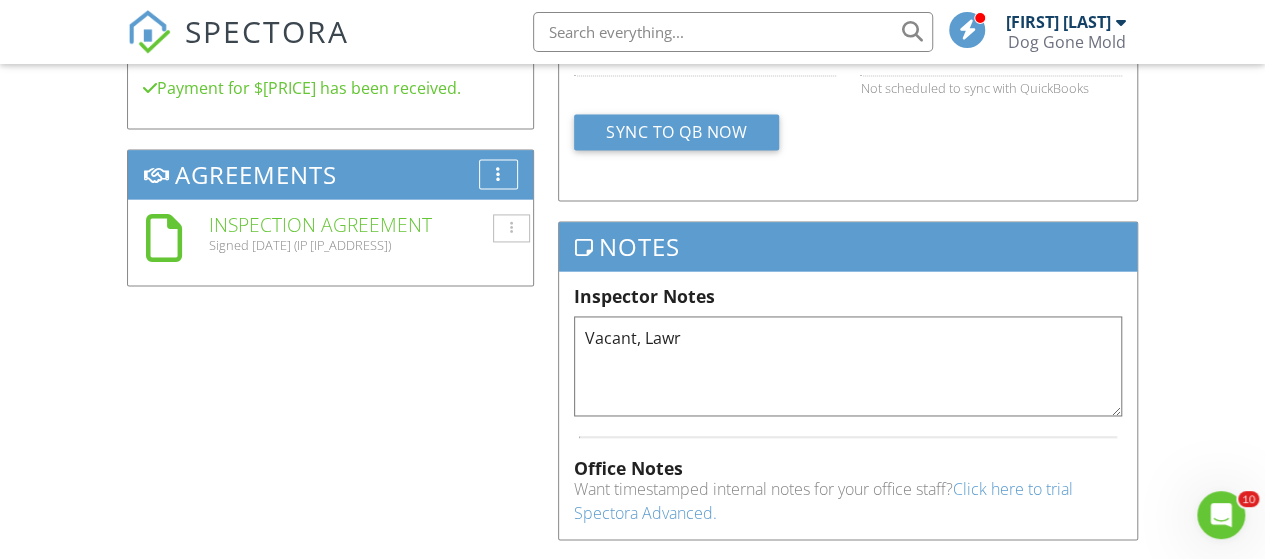 scroll, scrollTop: 0, scrollLeft: 0, axis: both 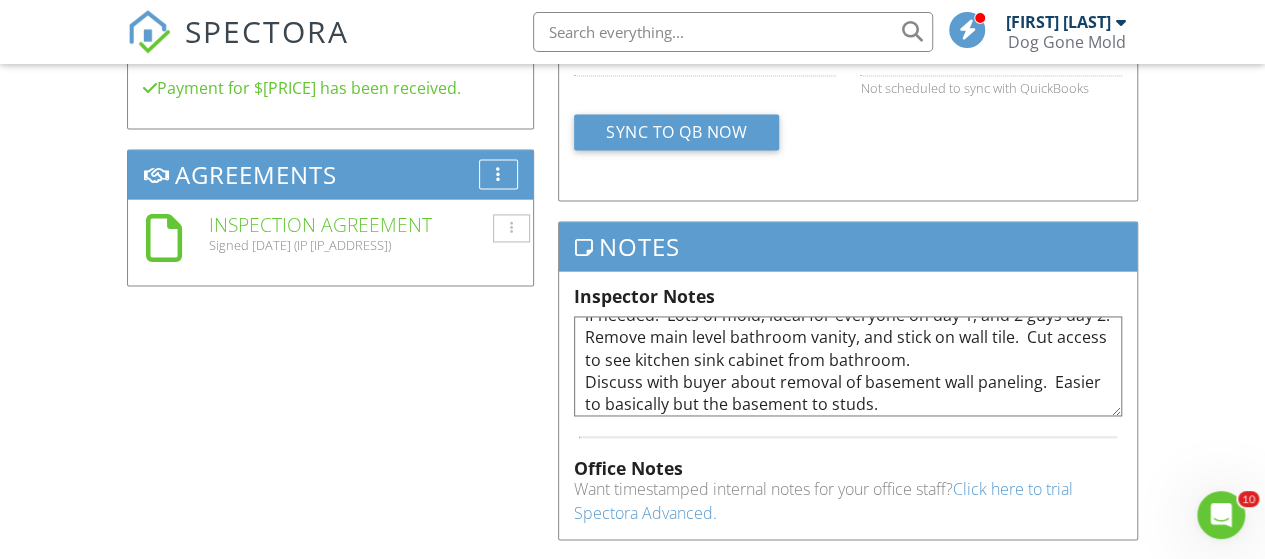 click on "Mold Only, agent will meet you there." at bounding box center (848, 366) 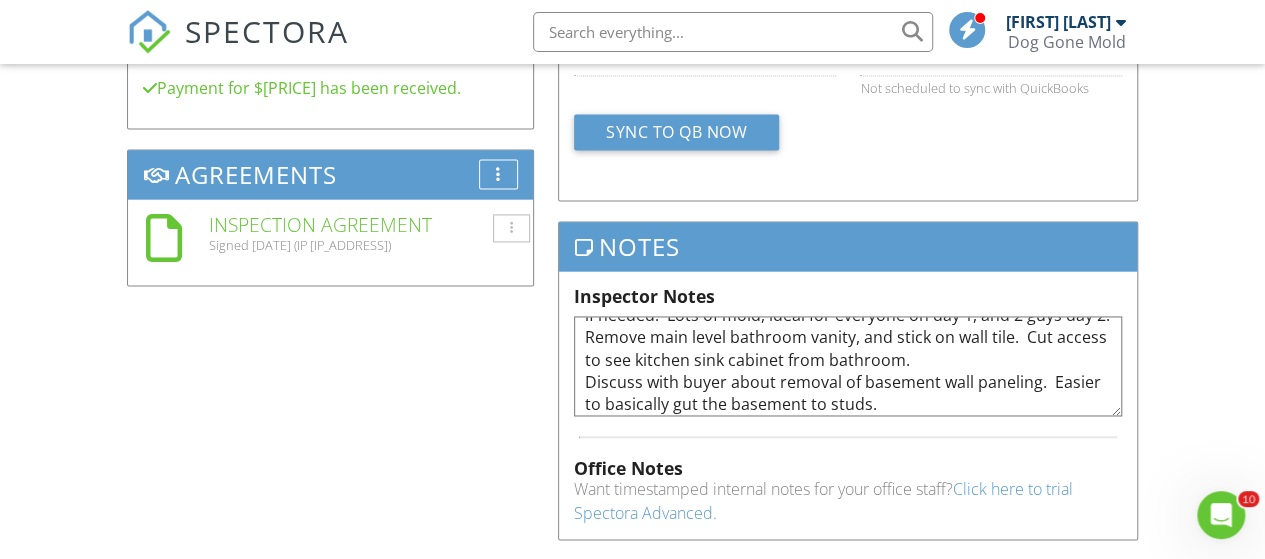 click on "Mold Only, agent will meet you there." at bounding box center [848, 366] 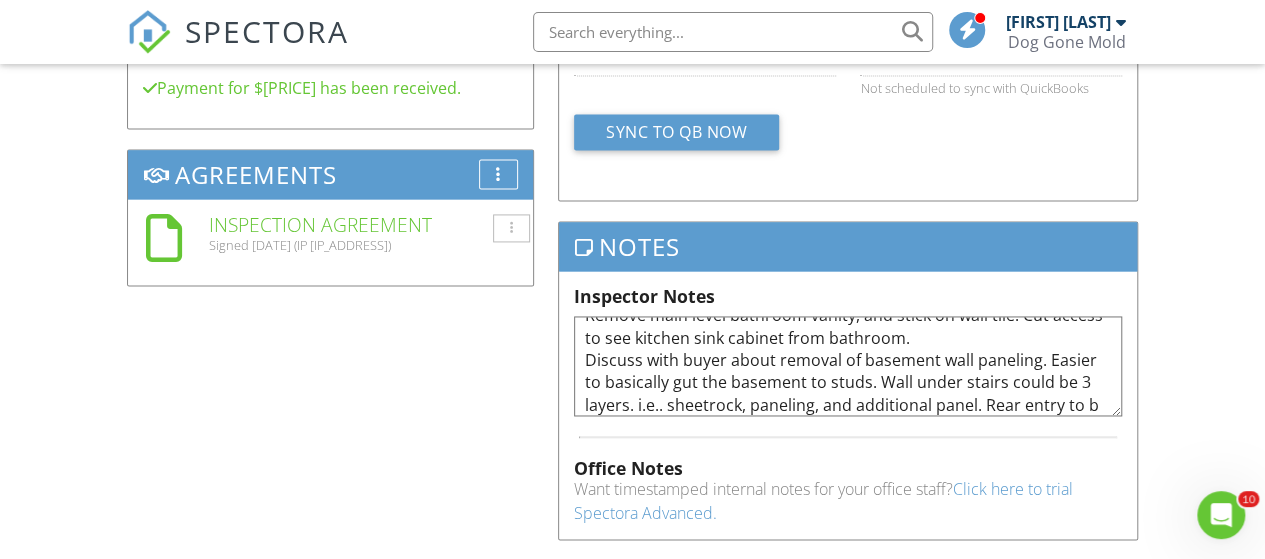 scroll, scrollTop: 90, scrollLeft: 0, axis: vertical 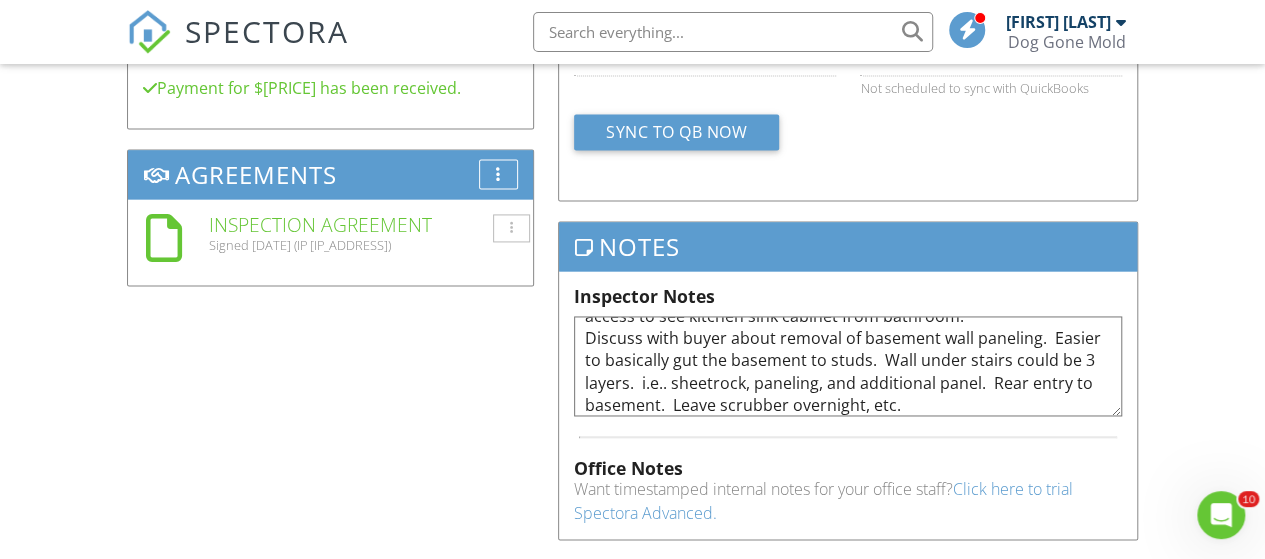 type on "Vacant, [NAME], work with city for a dumpster.  Ducts by us or 3rd party if needed.  Lots of mold, ideal for everyone on day 1, and 2 guys day 2.  Remove main level bathroom vanity, and stick on wall tile.  Cut access to see kitchen sink cabinet from bathroom.
Discuss with buyer about removal of basement wall paneling.  Easier to basically gut the basement to studs.  Wall under stairs could be 3 layers.  i.e.. sheetrock, paneling, and additional panel.  Rear entry to basement.  Leave scrubber overnight, etc." 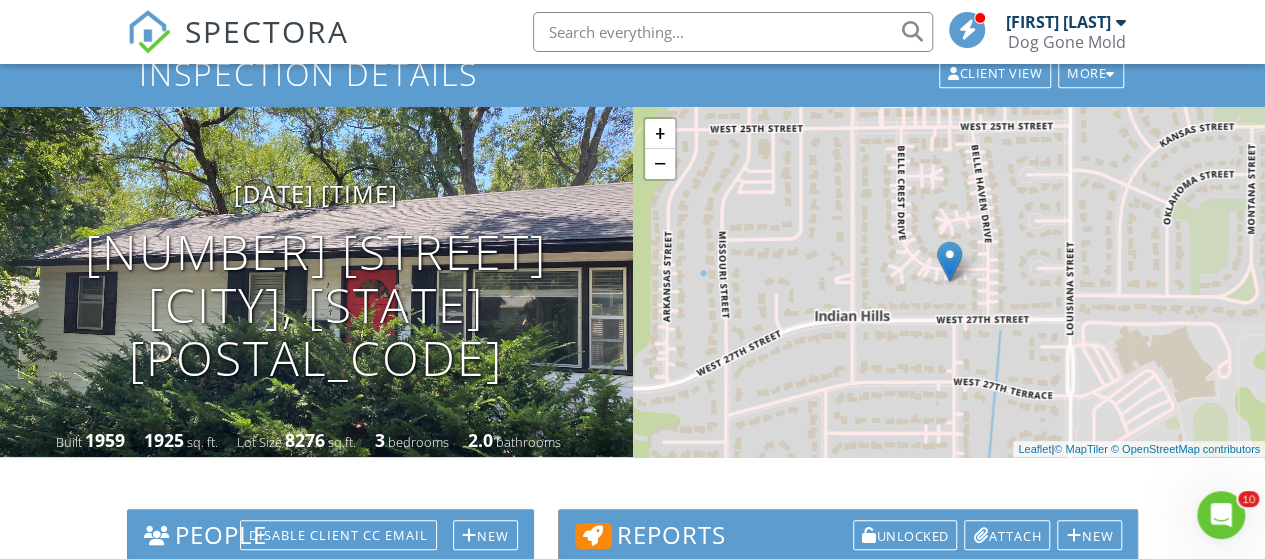 scroll, scrollTop: 400, scrollLeft: 0, axis: vertical 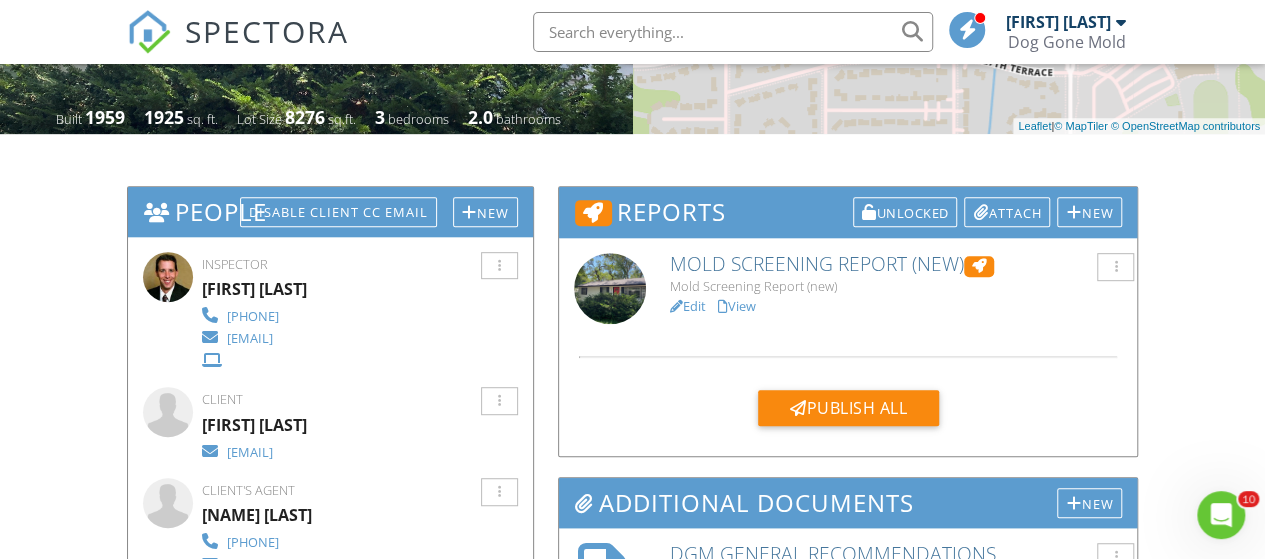 click on "View" at bounding box center [737, 306] 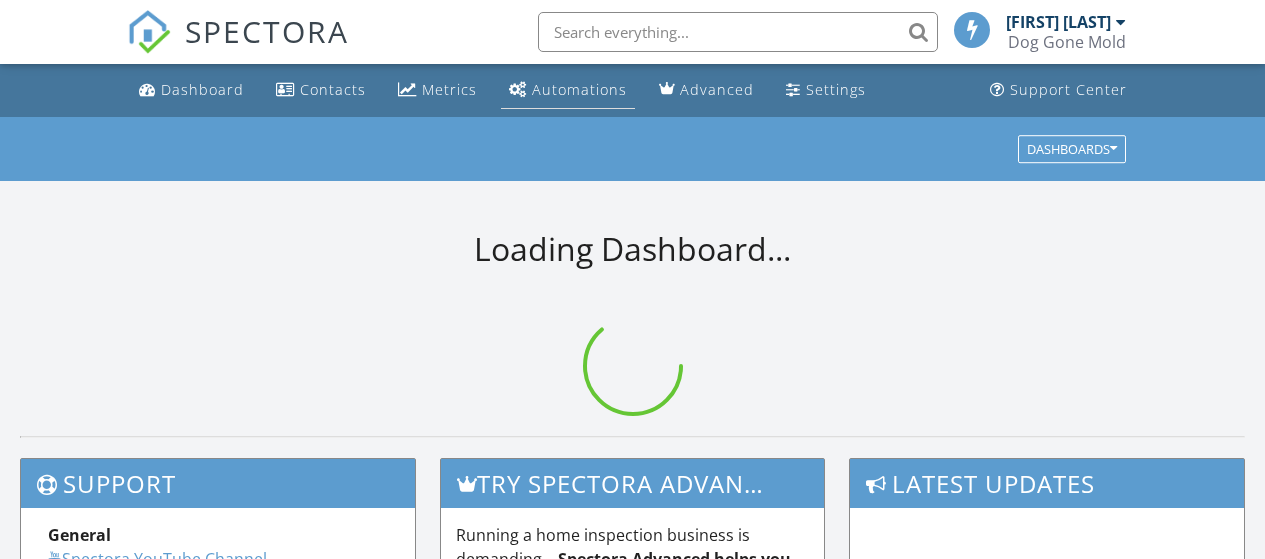 scroll, scrollTop: 0, scrollLeft: 0, axis: both 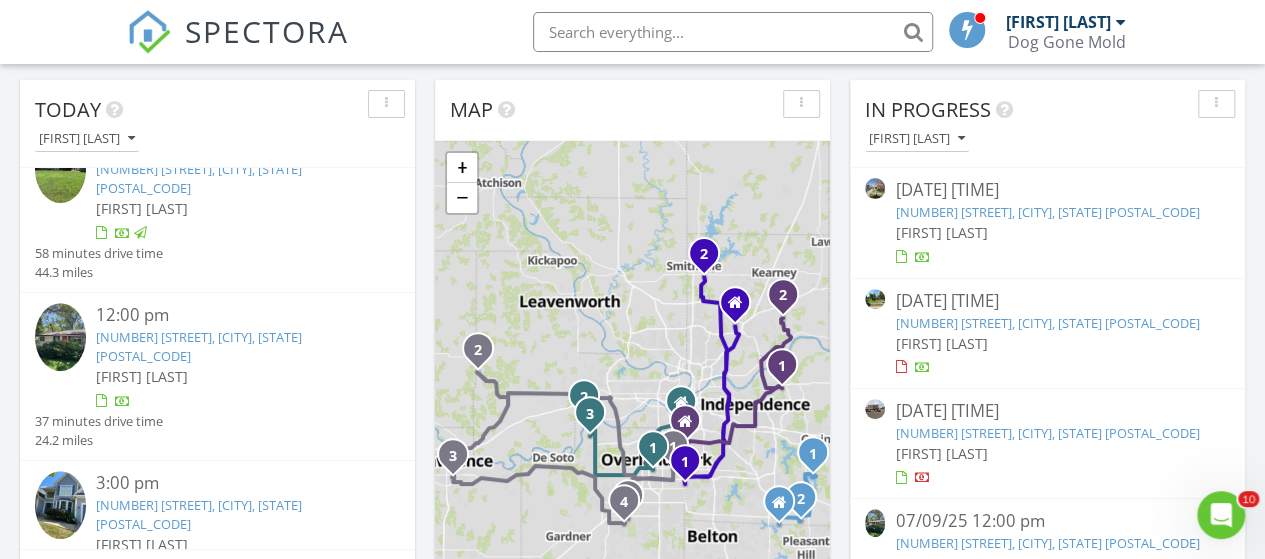 click on "[NUMBER] [STREET], [CITY], [STATE] [POSTAL_CODE]" at bounding box center (199, 514) 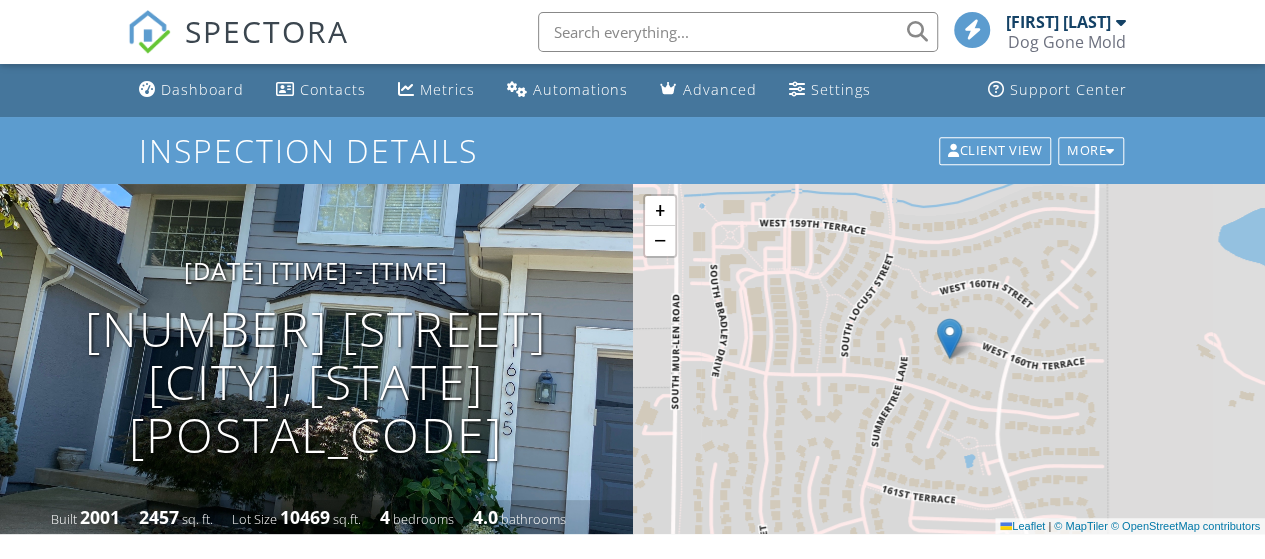 scroll, scrollTop: 400, scrollLeft: 0, axis: vertical 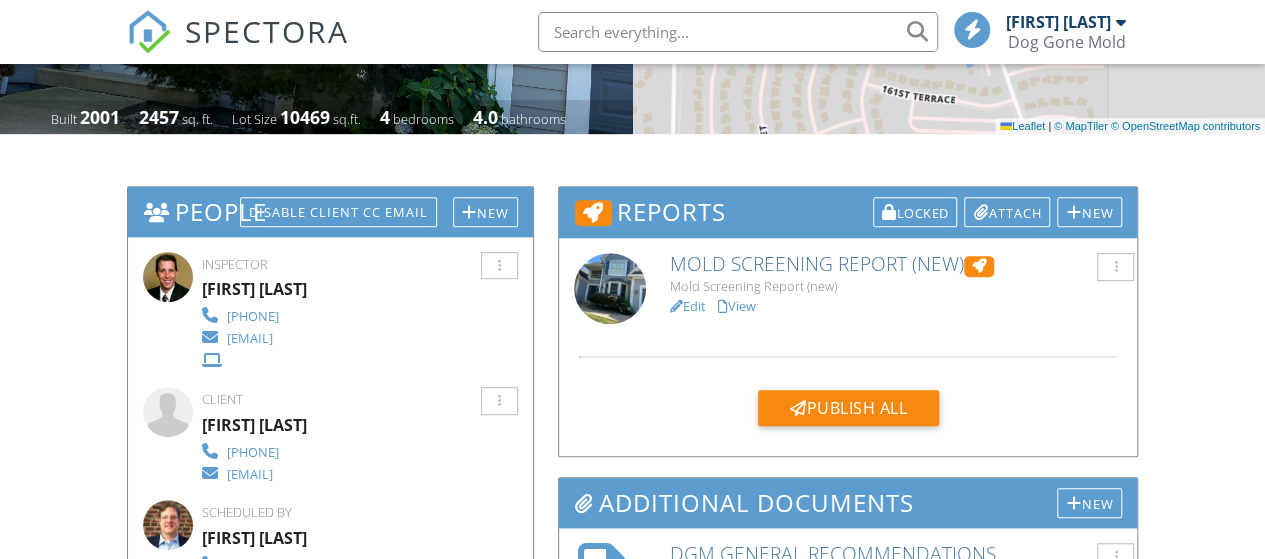 click on "Edit" at bounding box center (688, 306) 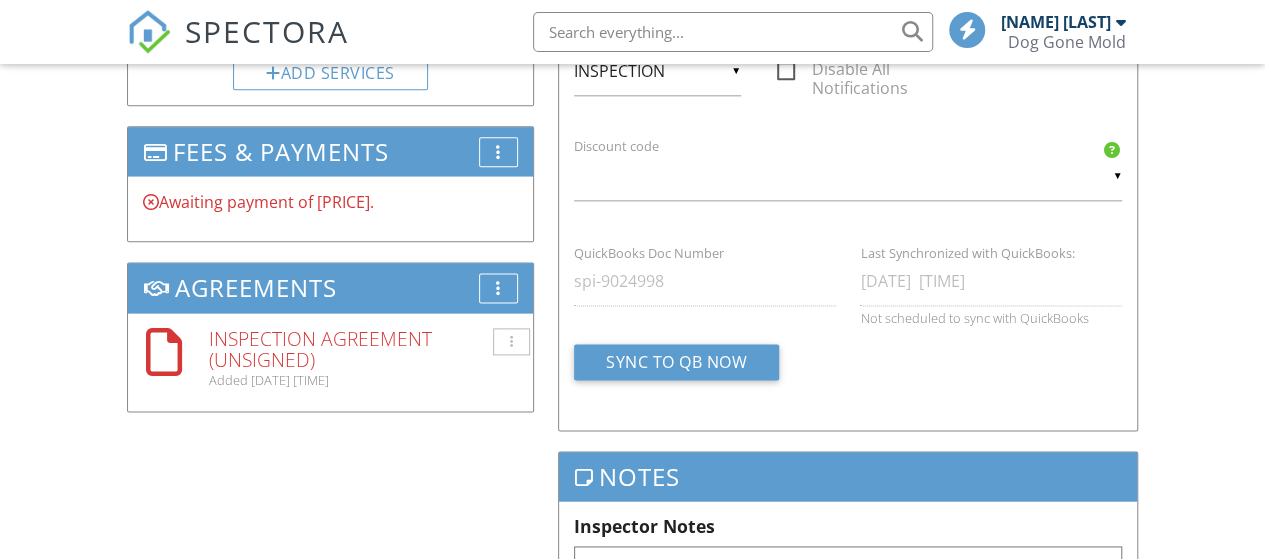 scroll, scrollTop: 1400, scrollLeft: 0, axis: vertical 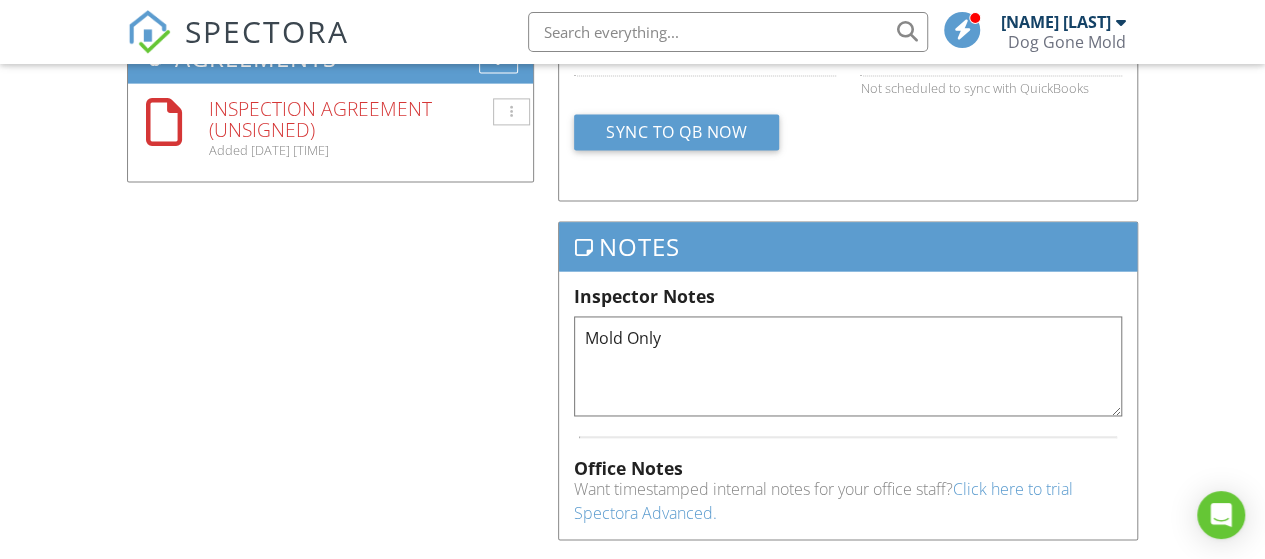 drag, startPoint x: 695, startPoint y: 341, endPoint x: 584, endPoint y: 329, distance: 111.64677 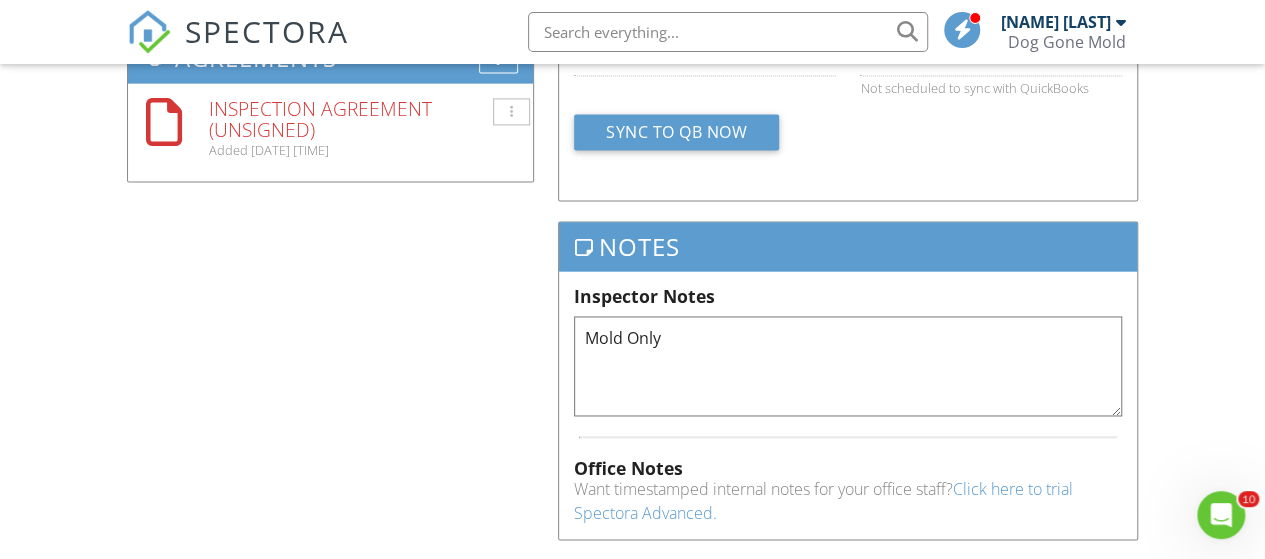scroll, scrollTop: 0, scrollLeft: 0, axis: both 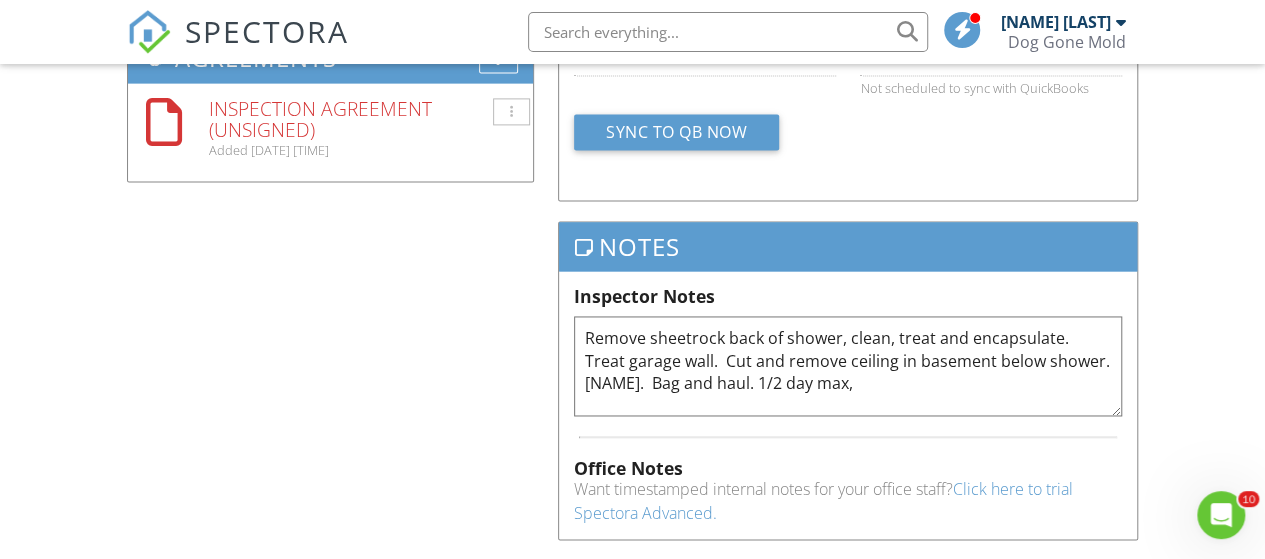 drag, startPoint x: 732, startPoint y: 379, endPoint x: 828, endPoint y: 384, distance: 96.13012 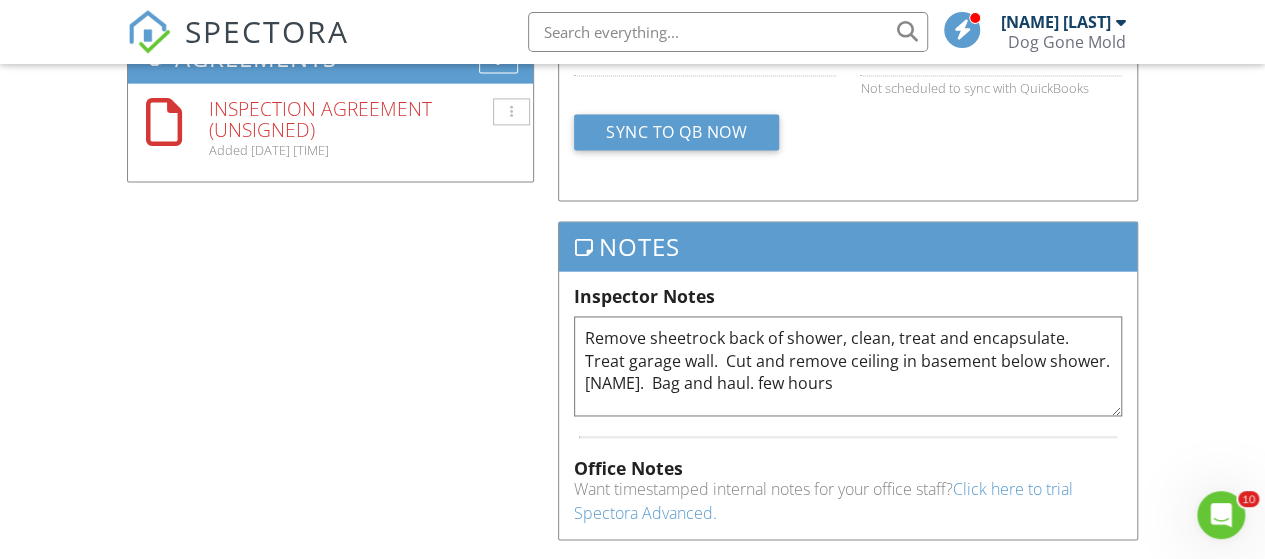type on "Remove sheetrock back of shower, clean, treat and encapsulate.  Treat garage wall.  Cut and remove ceiling in basement below shower.
[NAME].  Bag and haul. few hours" 